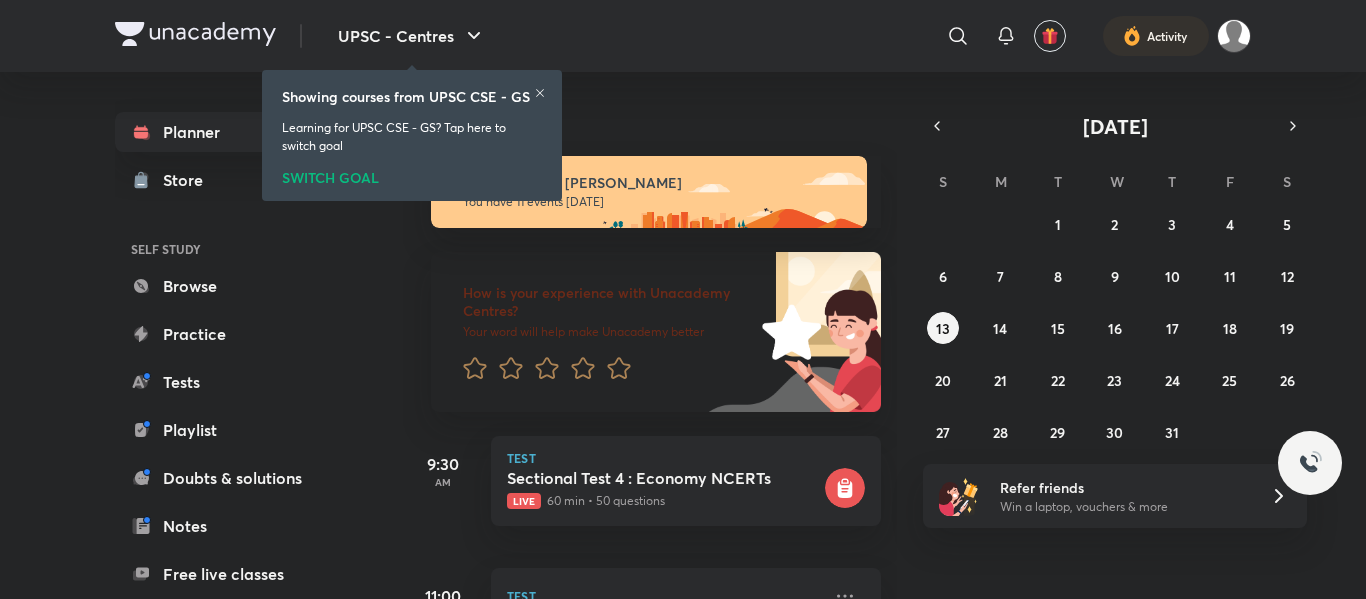 scroll, scrollTop: 0, scrollLeft: 0, axis: both 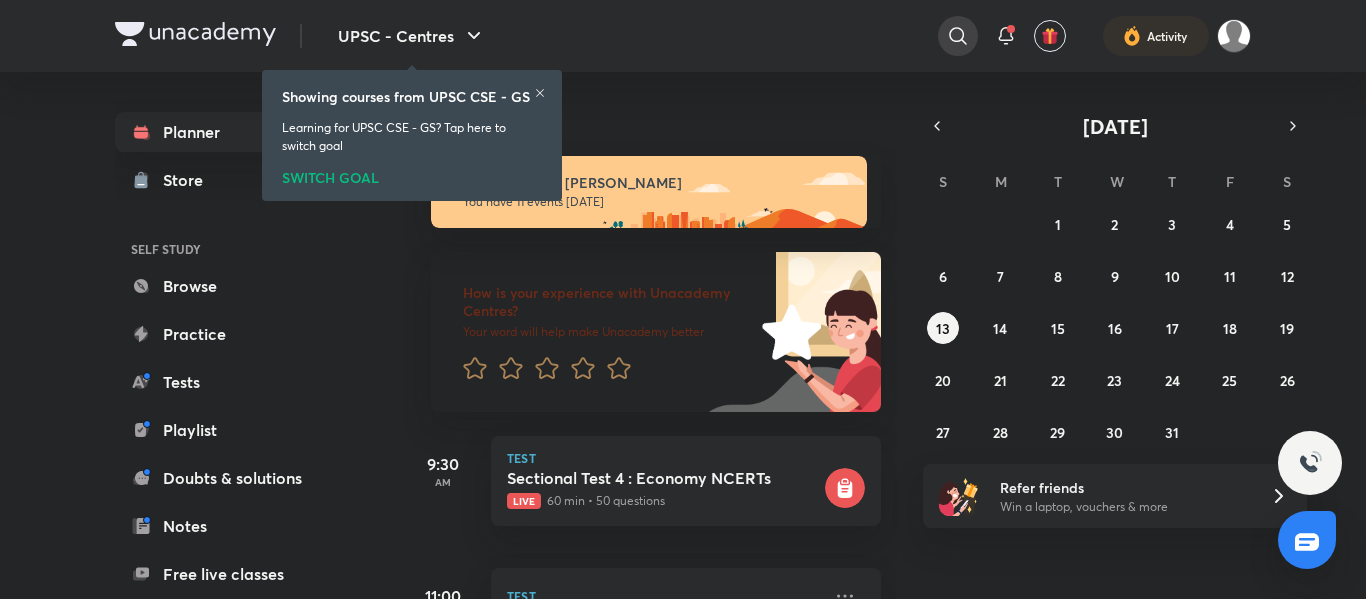click 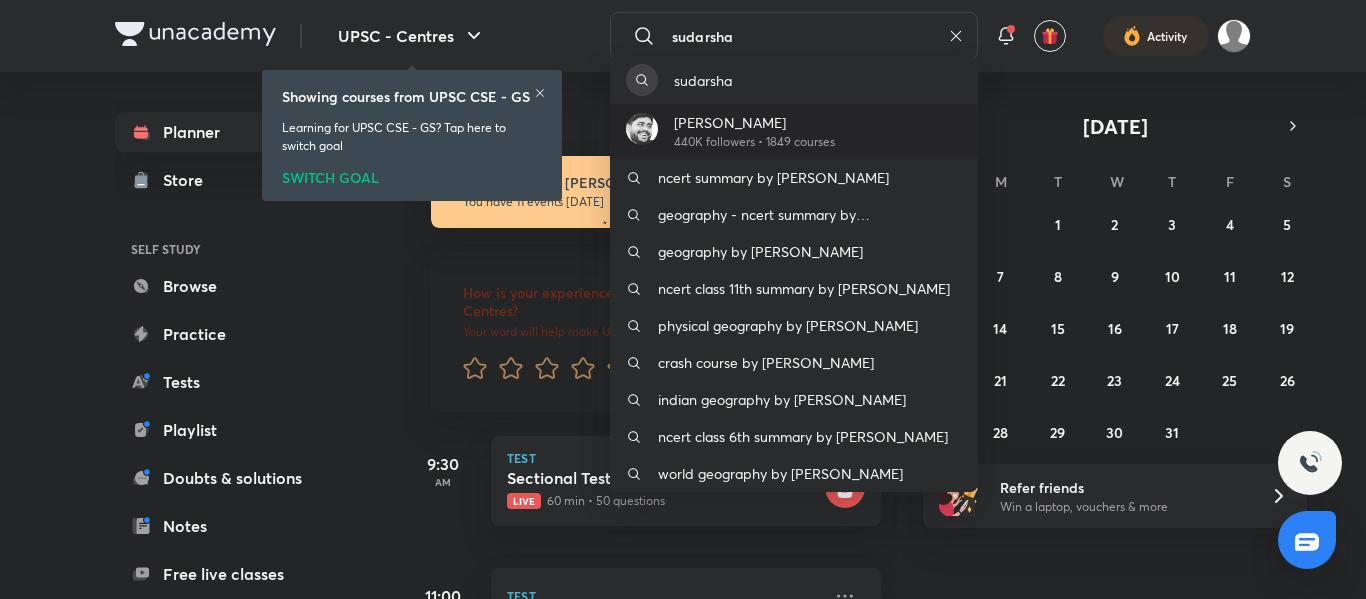 type on "sudarsha" 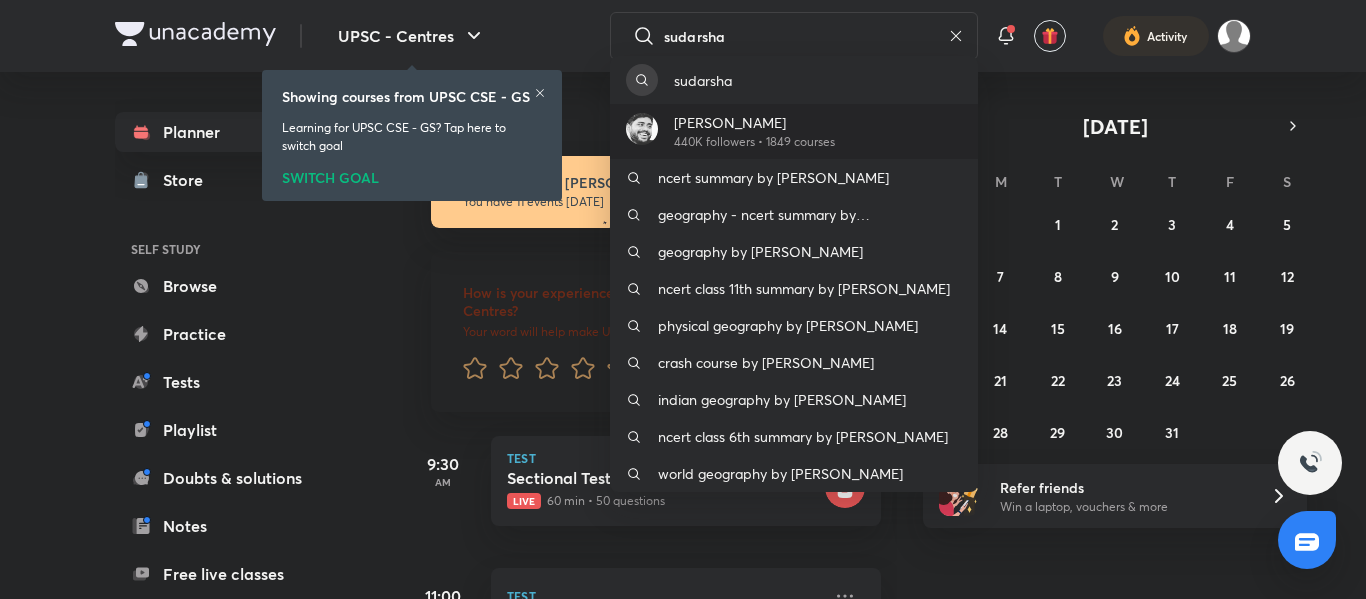click on "[PERSON_NAME]" at bounding box center (754, 122) 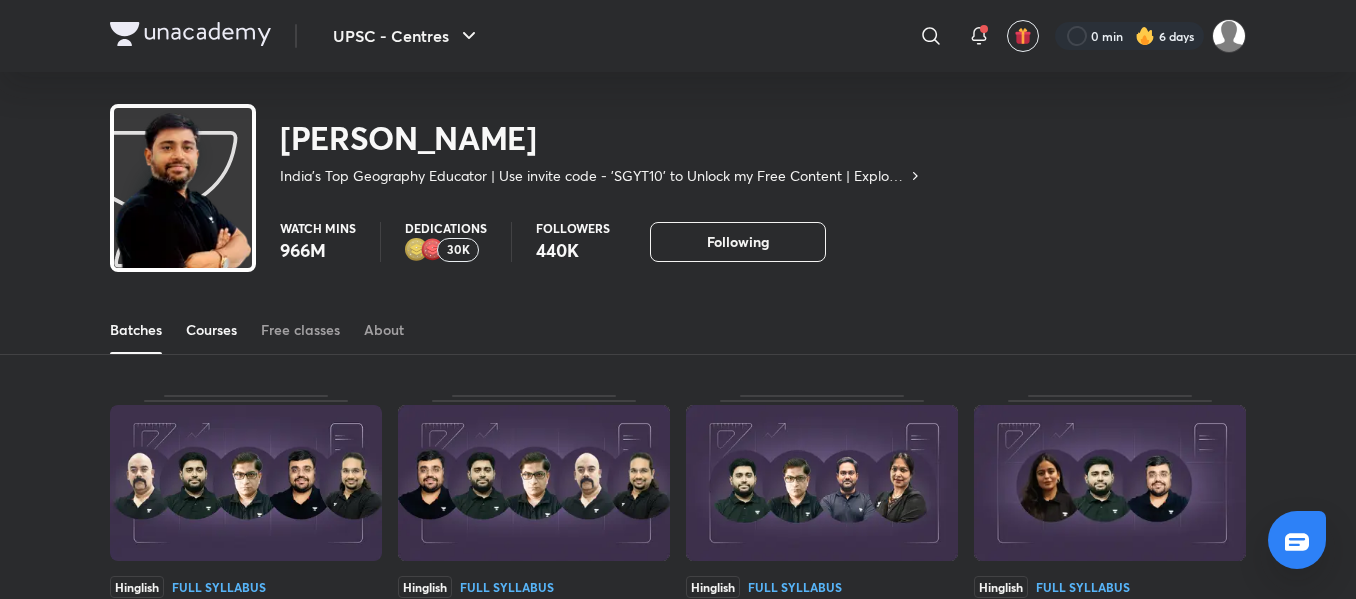 click on "Courses" at bounding box center (211, 330) 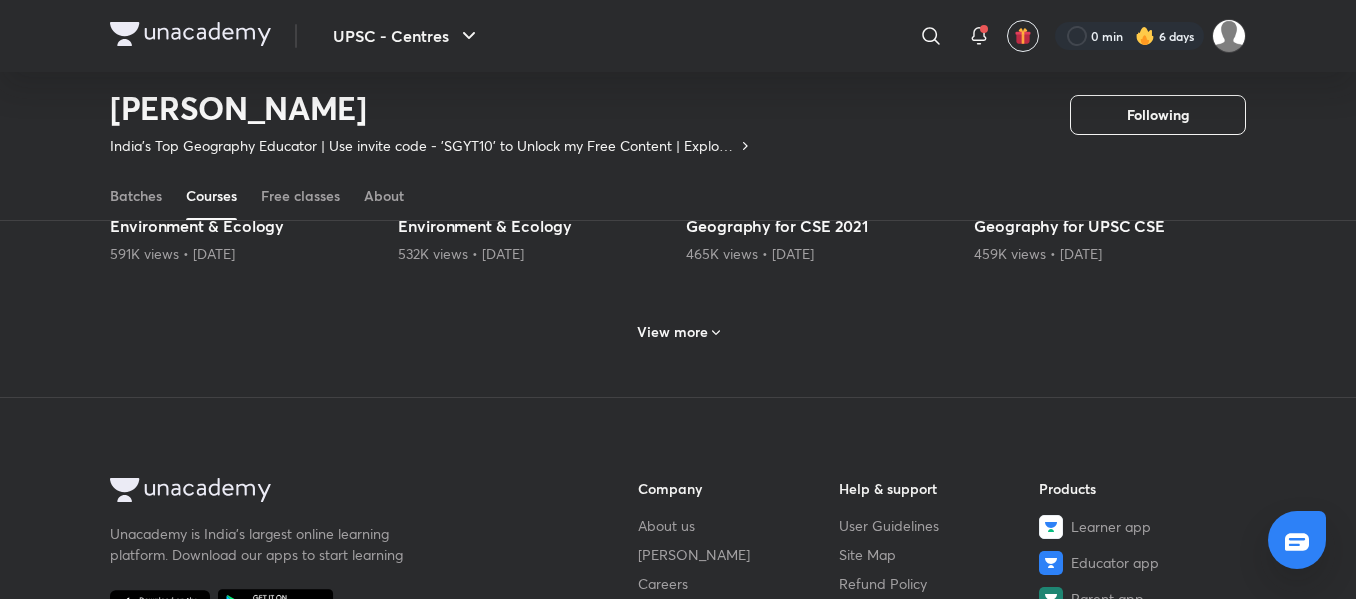 scroll, scrollTop: 1087, scrollLeft: 0, axis: vertical 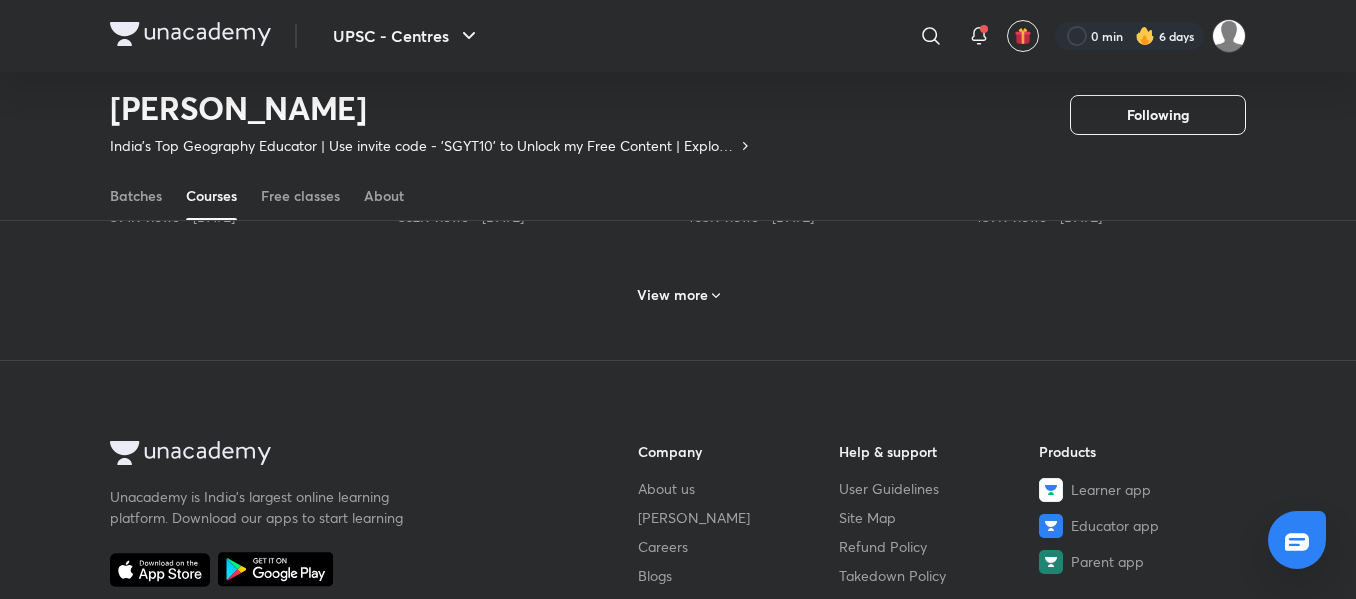 click 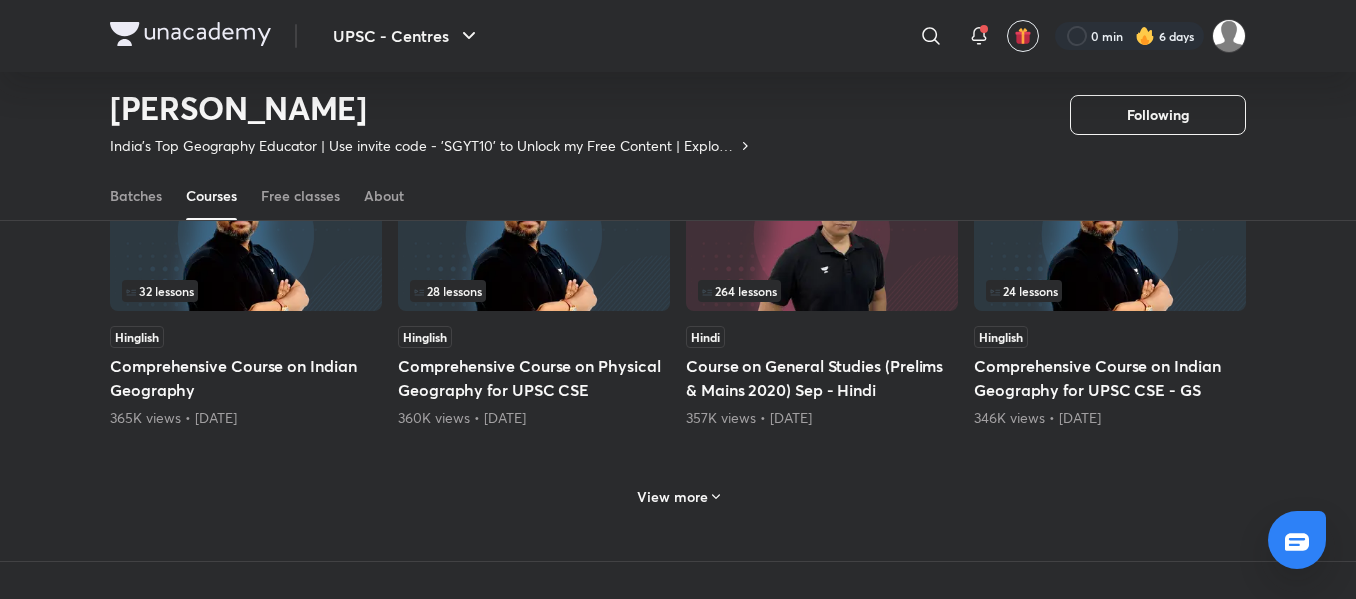 scroll, scrollTop: 2047, scrollLeft: 0, axis: vertical 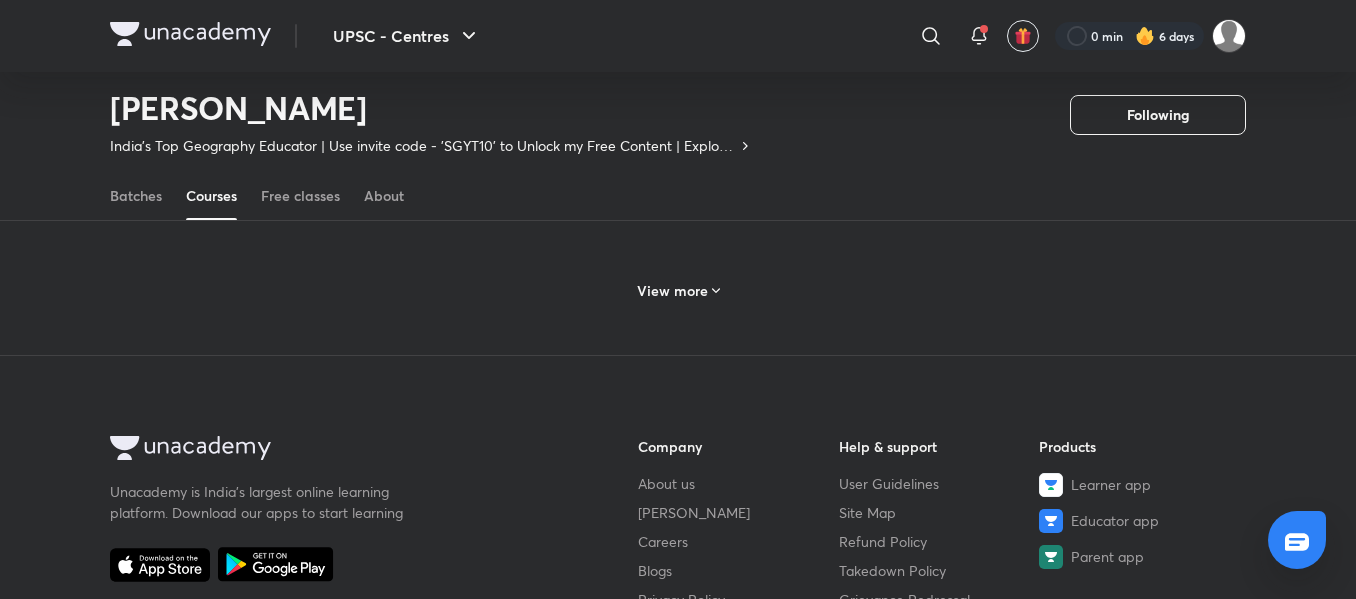 click 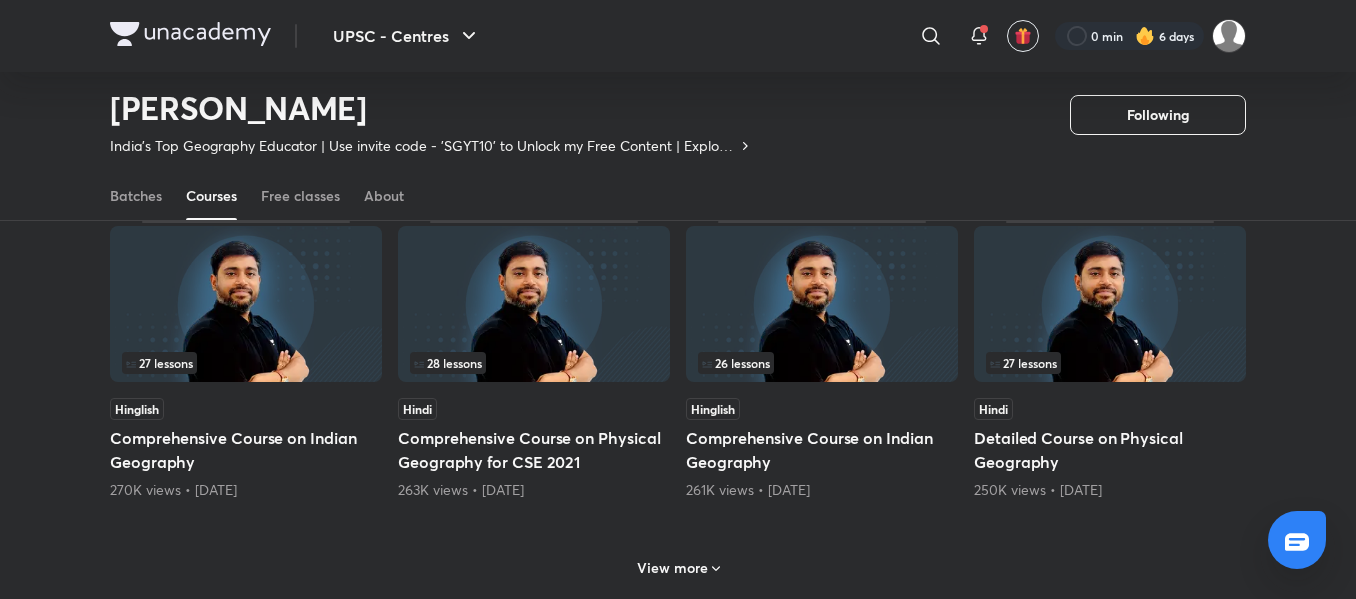 scroll, scrollTop: 2927, scrollLeft: 0, axis: vertical 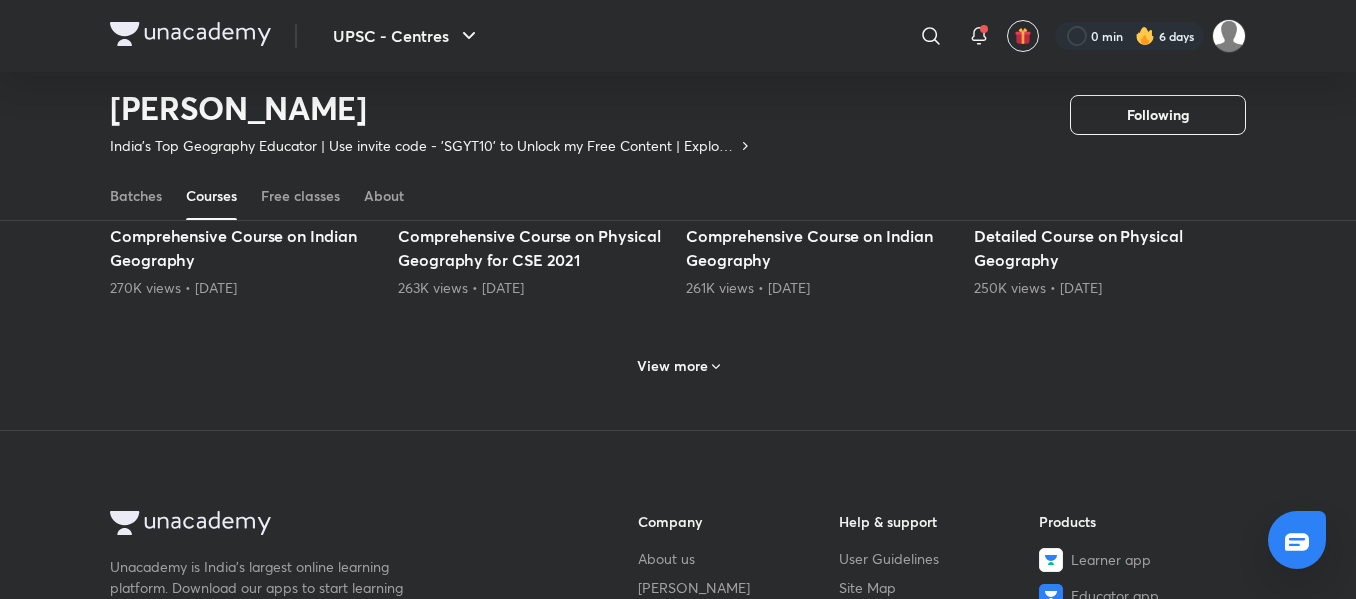 click on "View more" at bounding box center (678, 366) 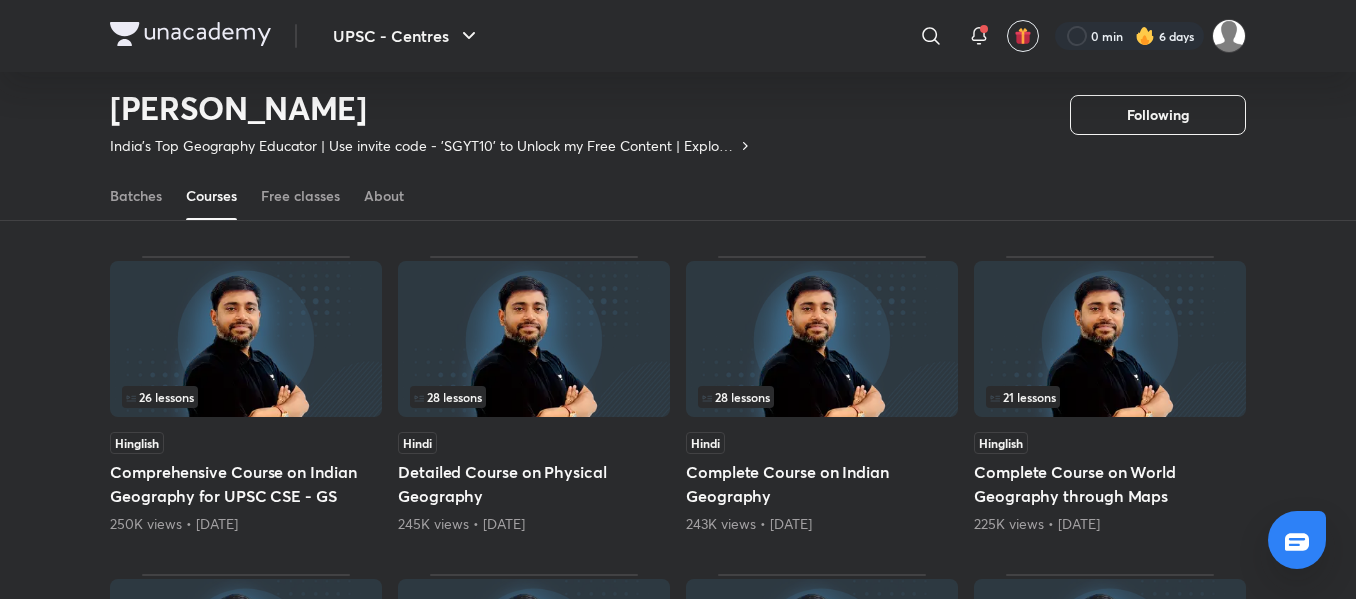 scroll, scrollTop: 3007, scrollLeft: 0, axis: vertical 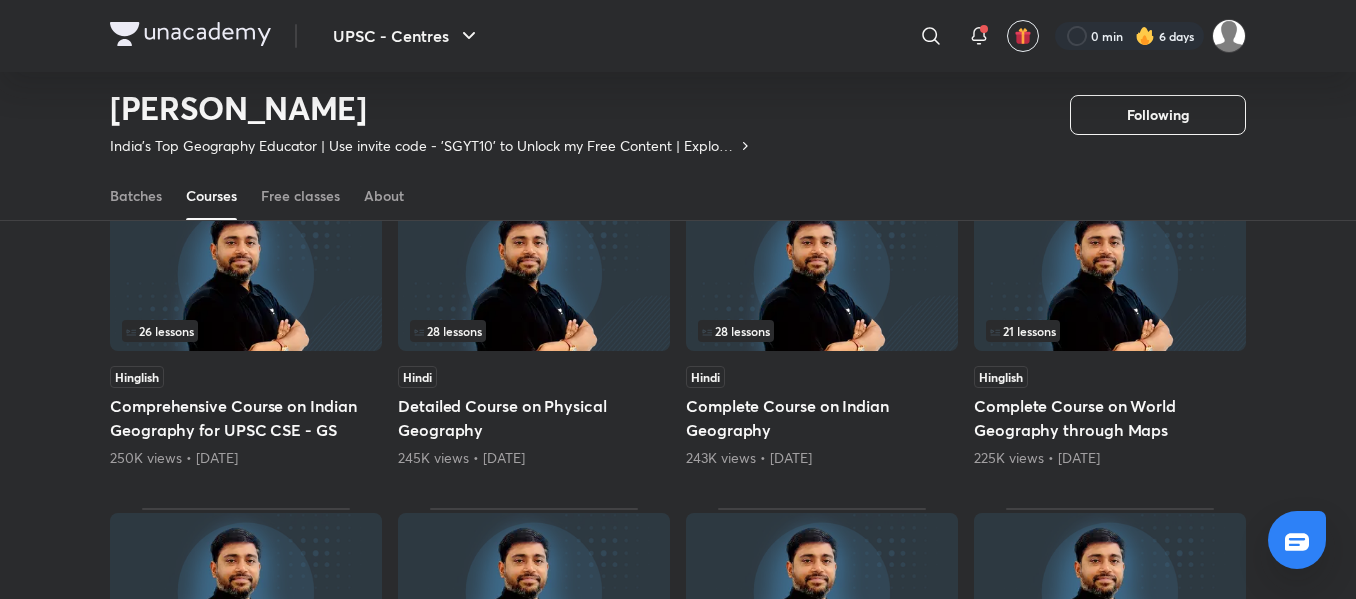 click on "21   lessons" at bounding box center [1110, 331] 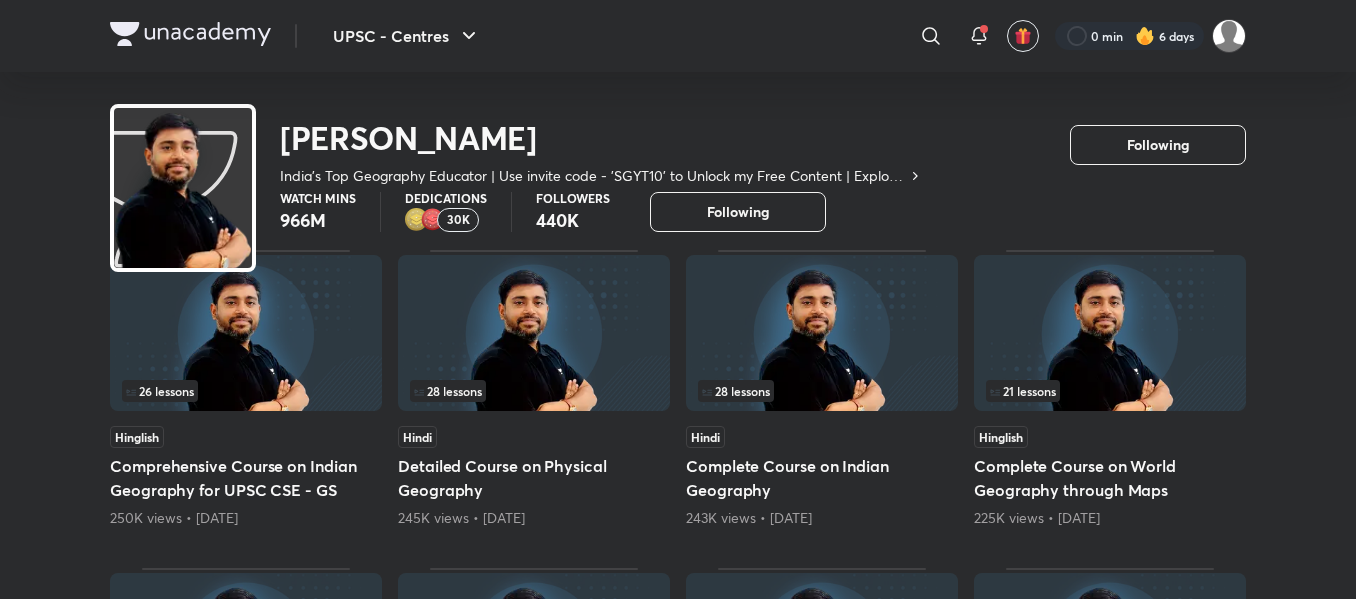 scroll, scrollTop: 0, scrollLeft: 0, axis: both 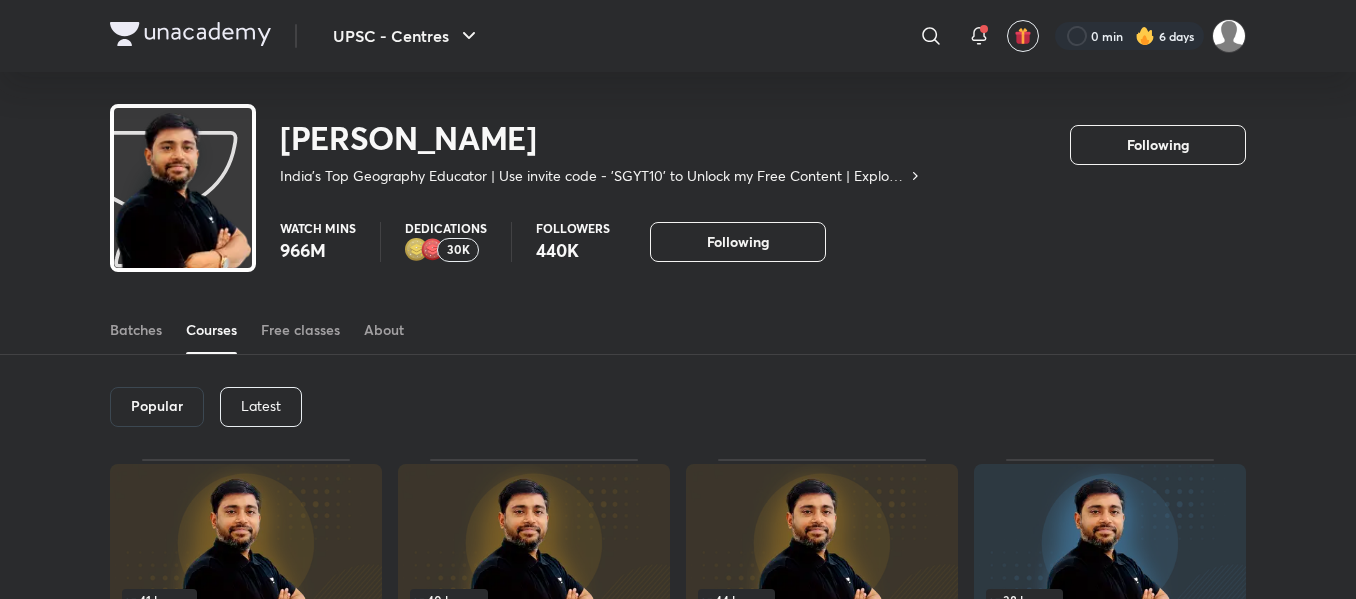 click on "[PERSON_NAME] India's Top Geography Educator | Use invite code - 'SGYT10' to Unlock my Free Content | Explore the World of Geography like a Pro! Following Watch mins 966M Dedications 30K Followers 440K Following Following Following Batches Courses Free classes About Popular Latest   41   lessons Hinglish Comprehensive Course on Environment & Ecology 865K views  •  [DATE]   40   lessons Hinglish Comprehensive Course on Environment & Ecology 861K views  •  [DATE]   44   lessons Hindi Comprehensive Course on Environment & Ecology 848K views  •  [DATE]   38   lessons Hinglish Comprehensive Course on Physical Geography 698K views  •  [DATE]   44   lessons Hinglish Comprehensive course on Environment and Ecology 647K views  •  [DATE]   38   lessons Hinglish Comprehensive Course on Environment & Ecology 612K views  •  [DATE]   34   lessons Hindi Comprehensive Course for Physical Geography 607K views  •  [DATE]   34   lessons Hinglish 594K views  •  [DATE]   43" at bounding box center (678, 2222) 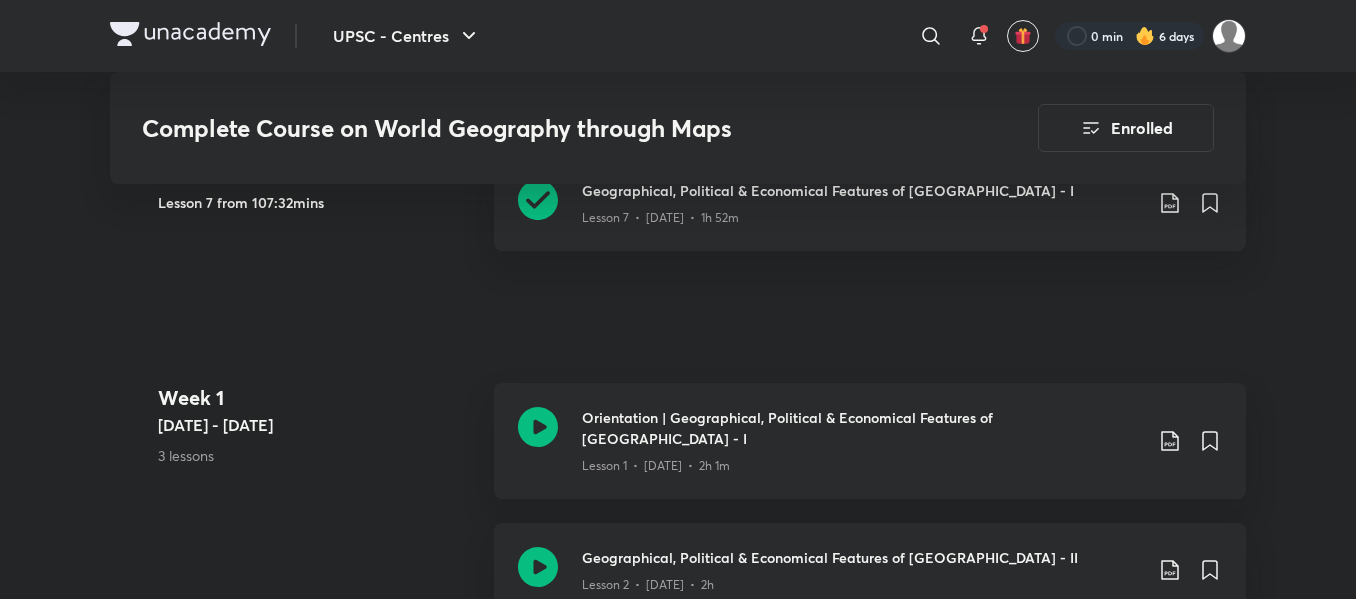 scroll, scrollTop: 808, scrollLeft: 0, axis: vertical 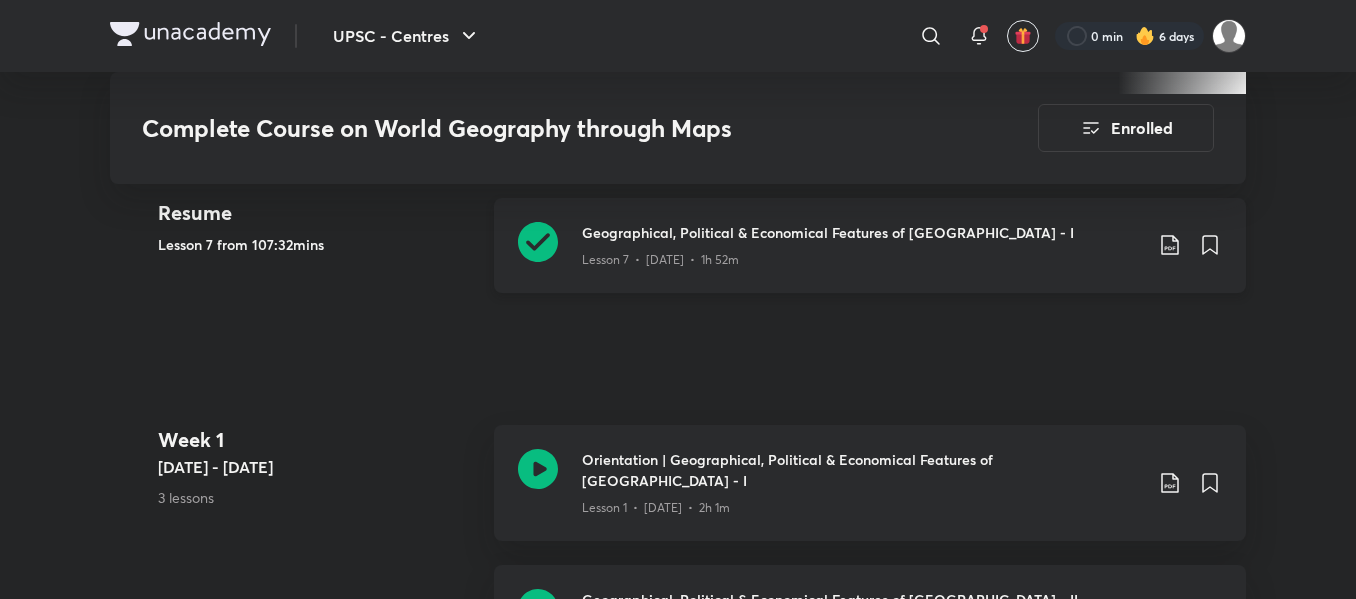 click on "Lesson 7  •  [DATE]  •  1h 52m" at bounding box center [862, 256] 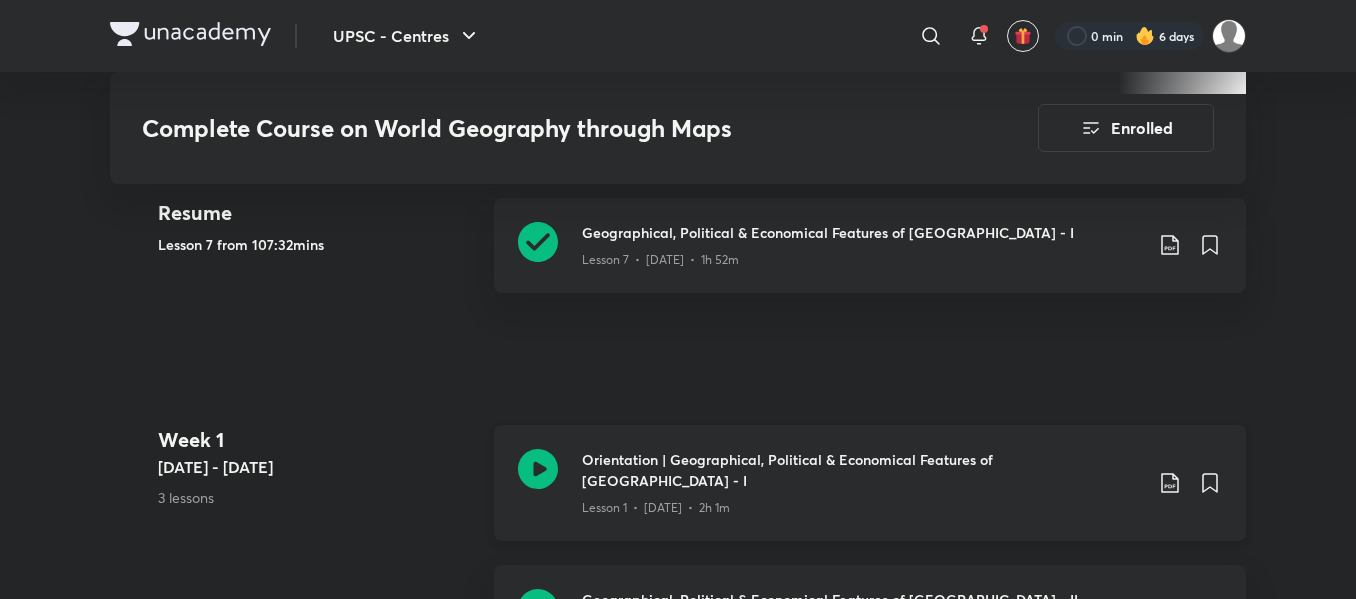 click on "Orientation | Geographical, Political & Economical Features of [GEOGRAPHIC_DATA] - I Lesson 1  •  [DATE]  •  2h 1m" at bounding box center [870, 483] 